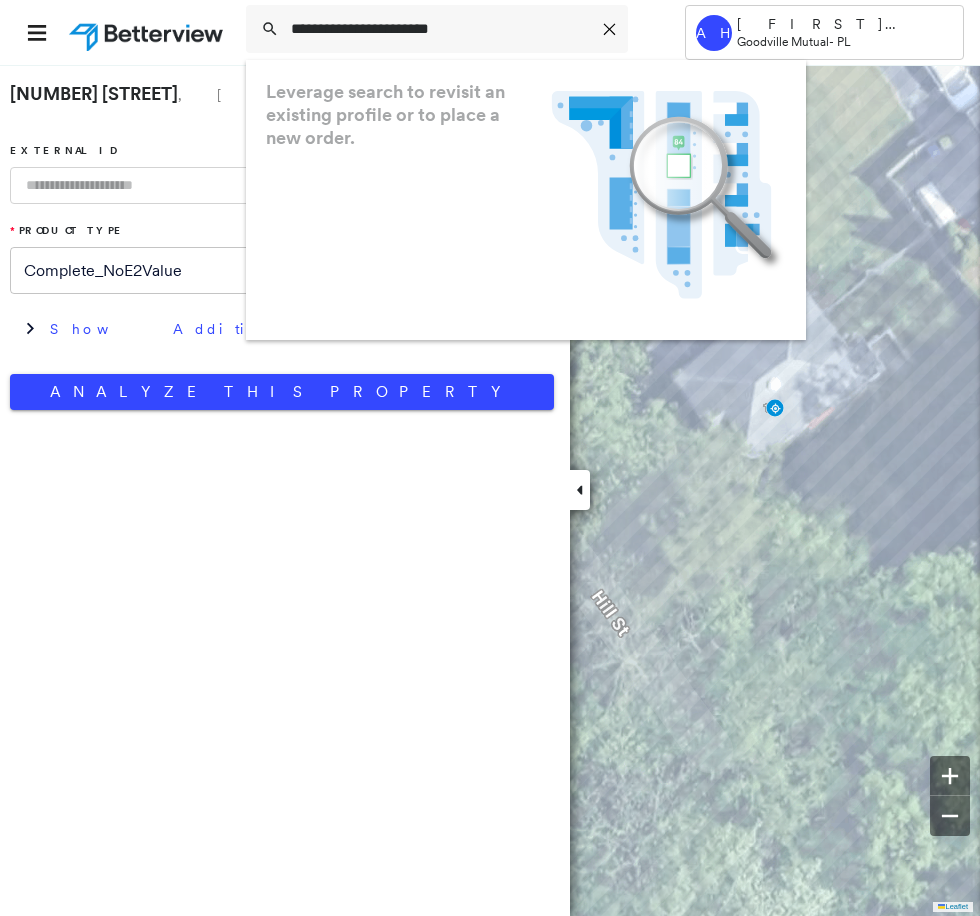 scroll, scrollTop: 0, scrollLeft: 0, axis: both 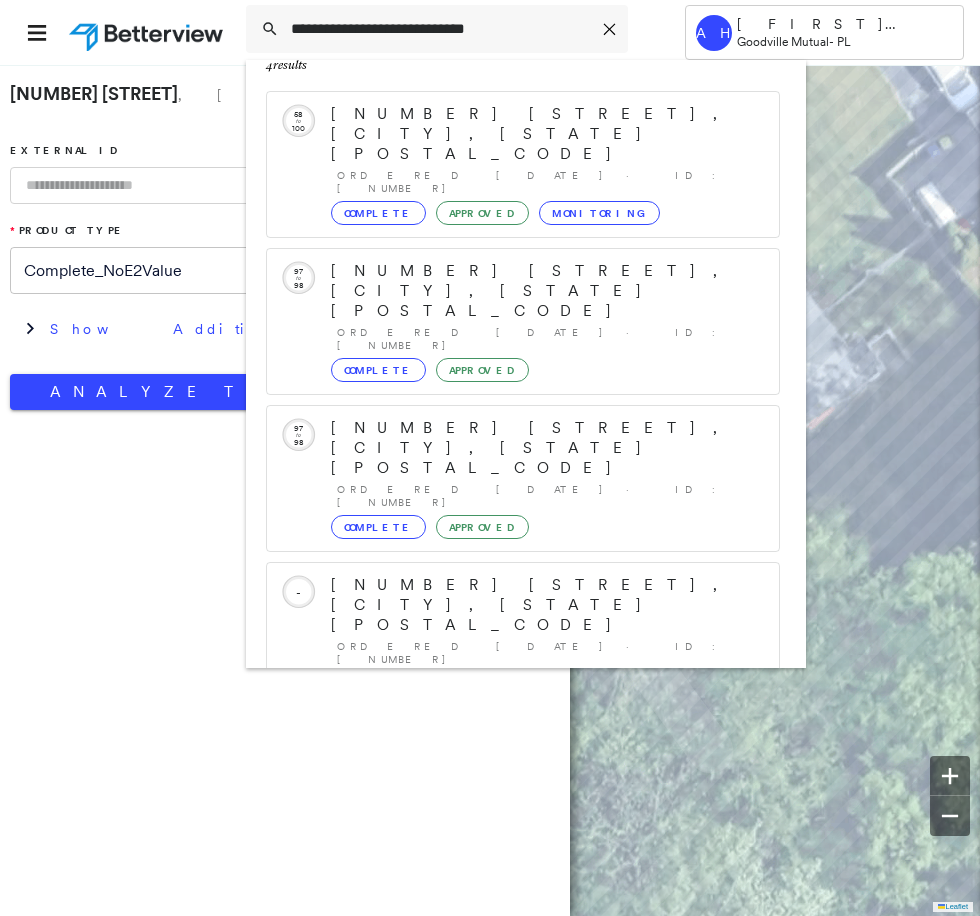 type on "**********" 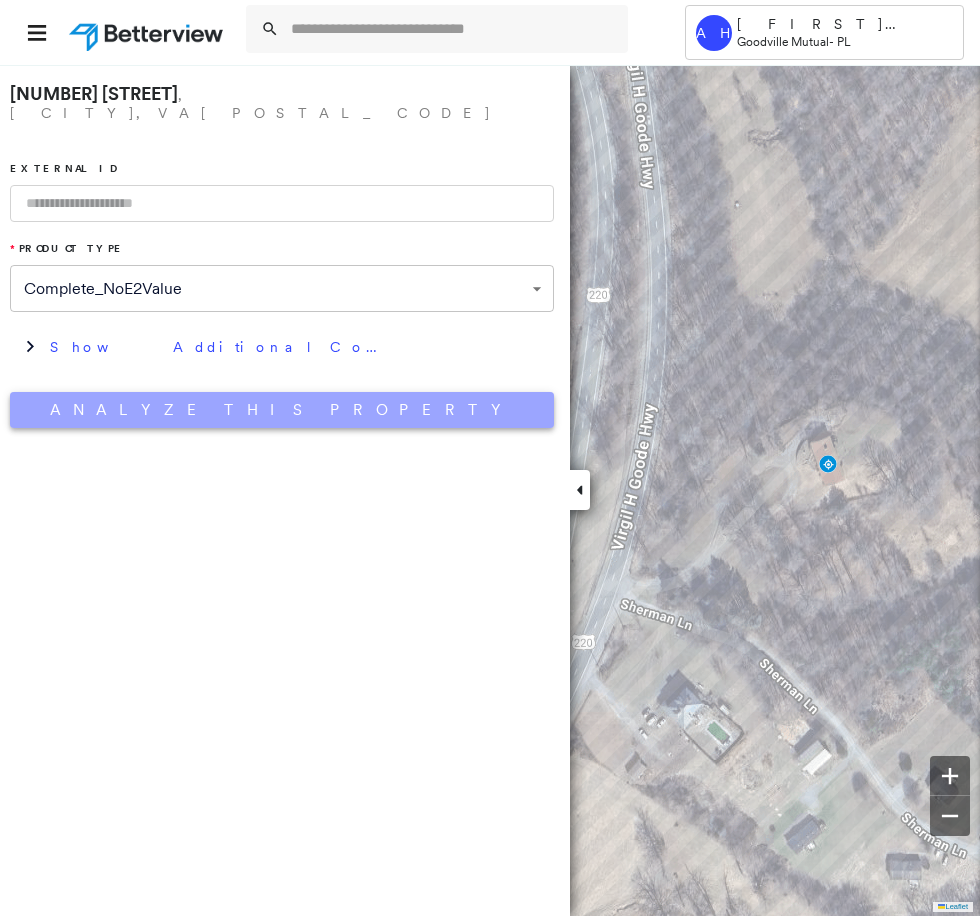 click on "Analyze This Property" at bounding box center (282, 410) 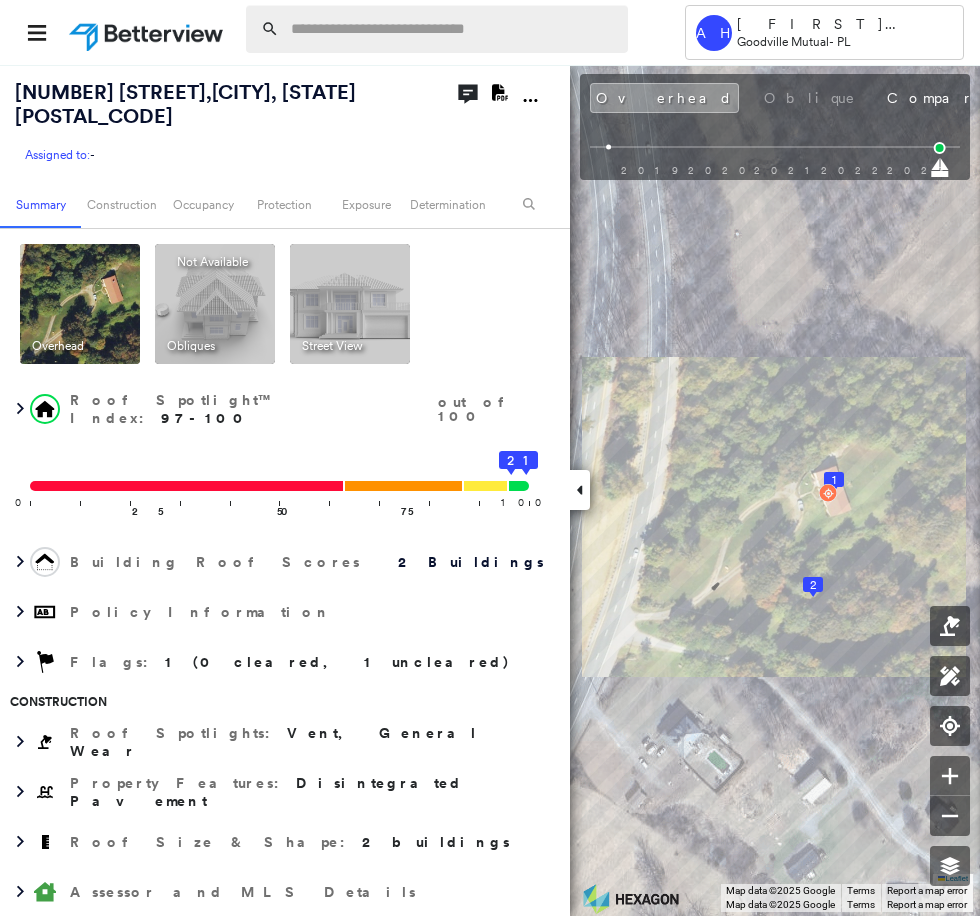 click at bounding box center [453, 29] 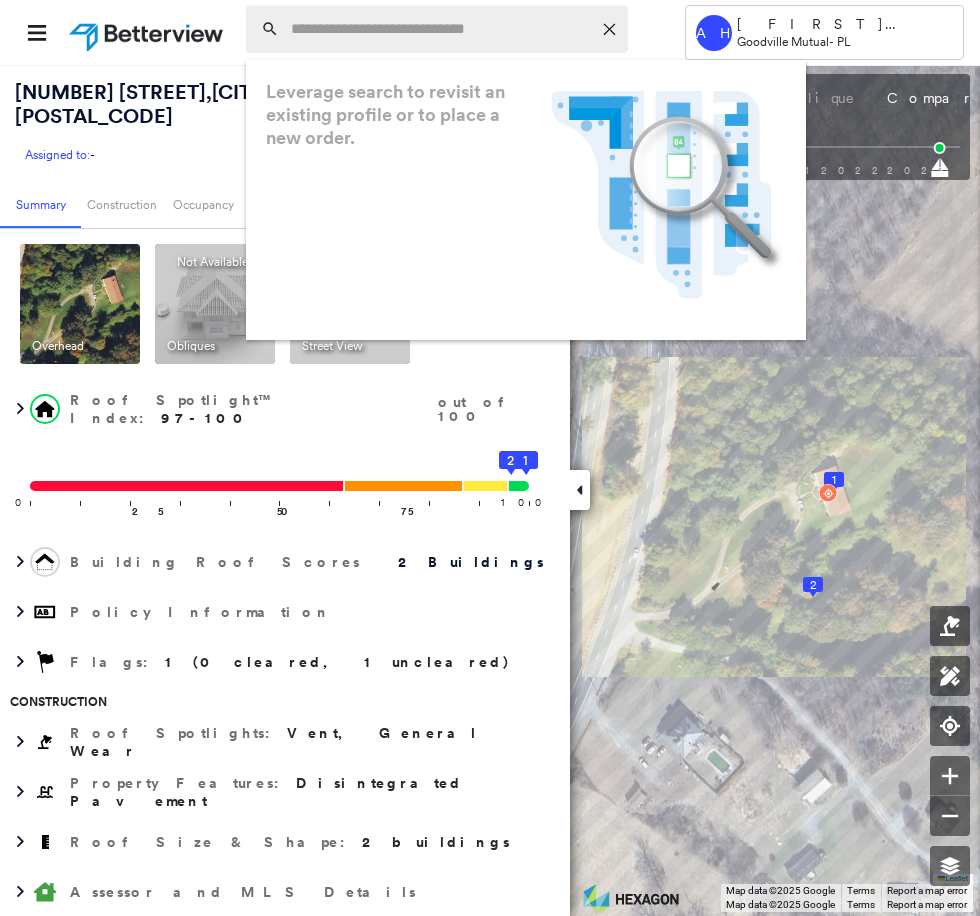 paste on "**********" 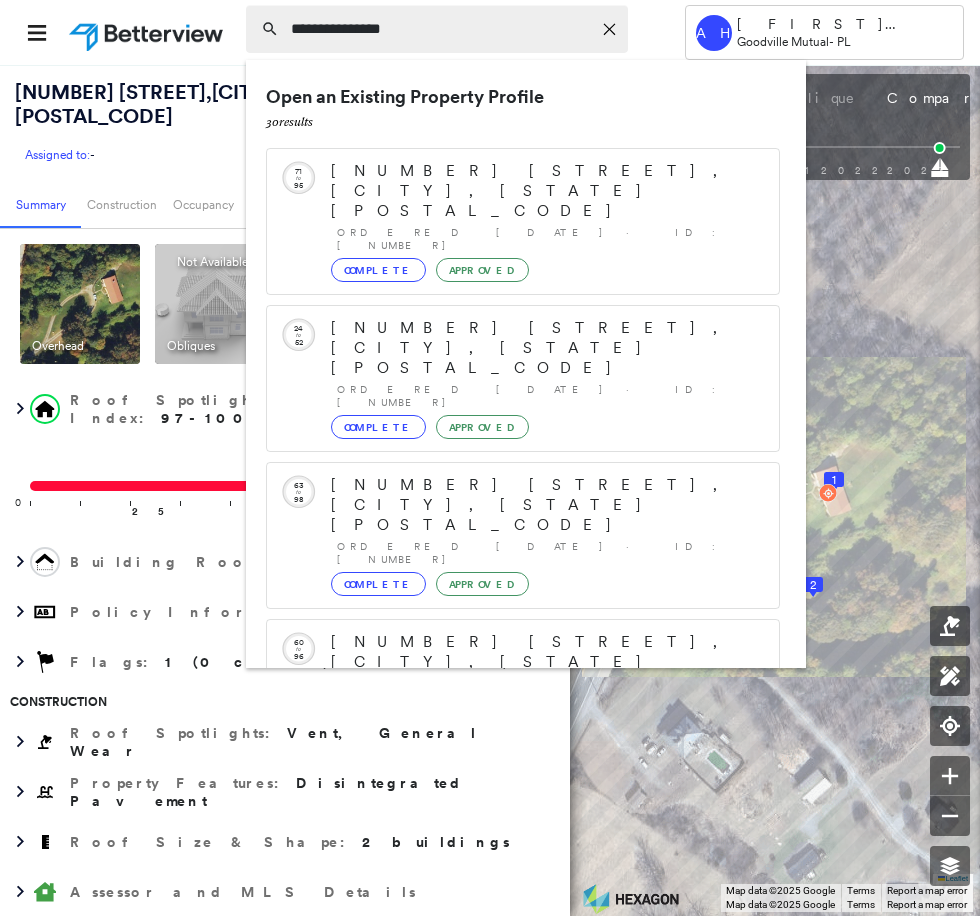 paste on "********" 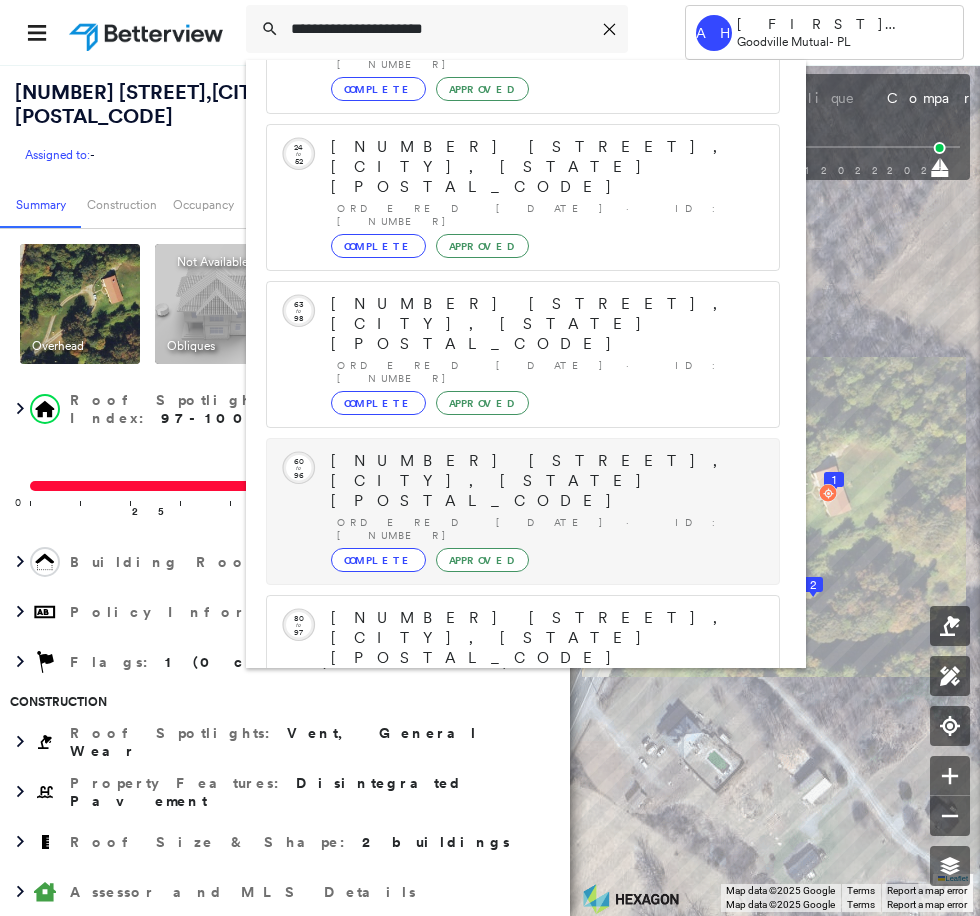 scroll, scrollTop: 213, scrollLeft: 0, axis: vertical 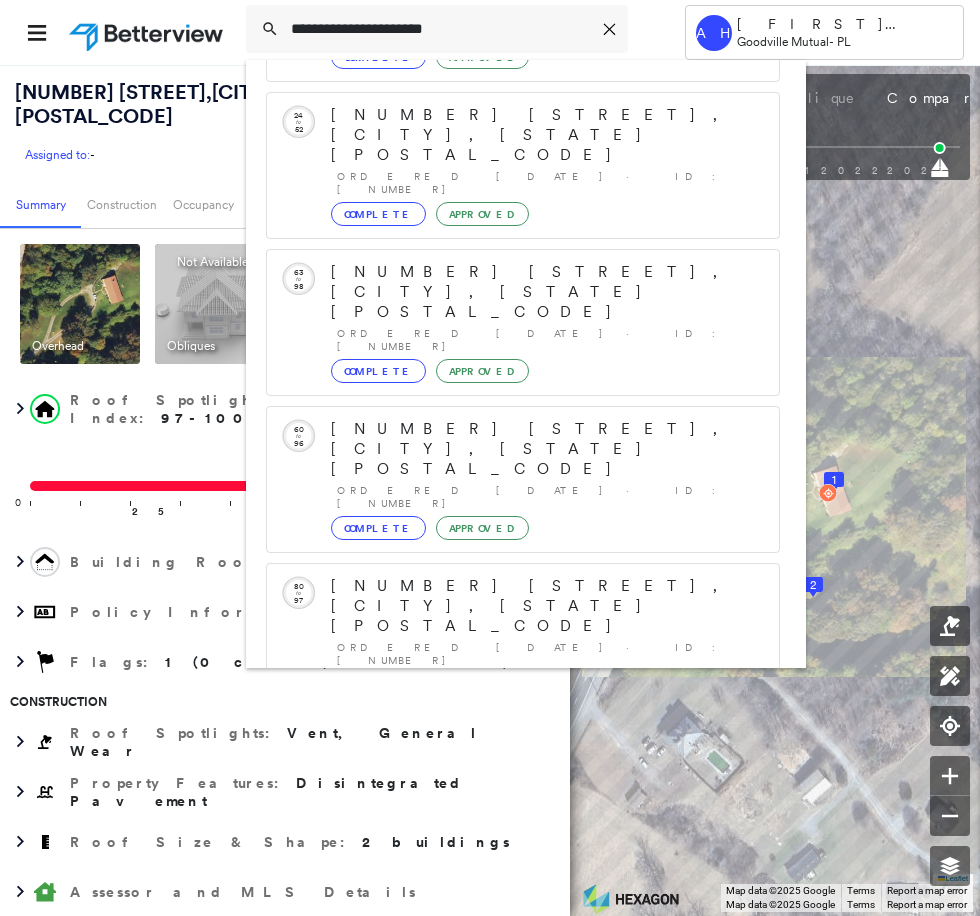 type on "**********" 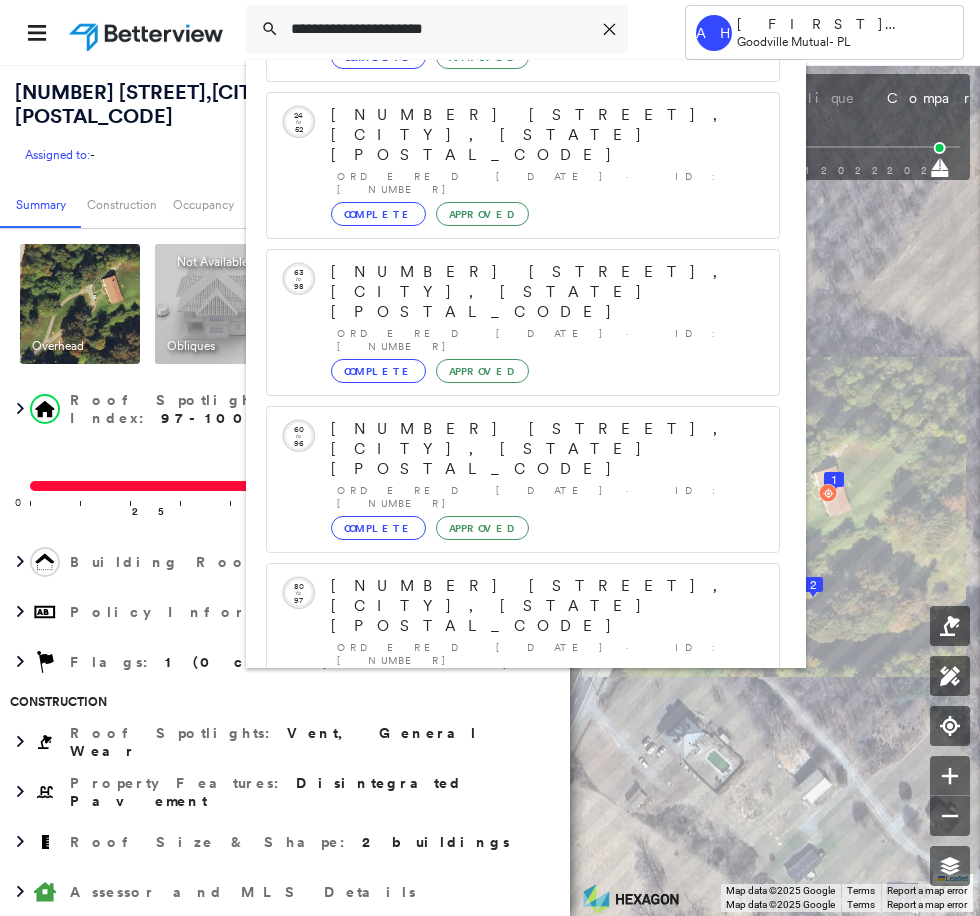 click on "[NUMBER] [STREET], [CITY], [STATE] [POSTAL_CODE]" at bounding box center (501, 898) 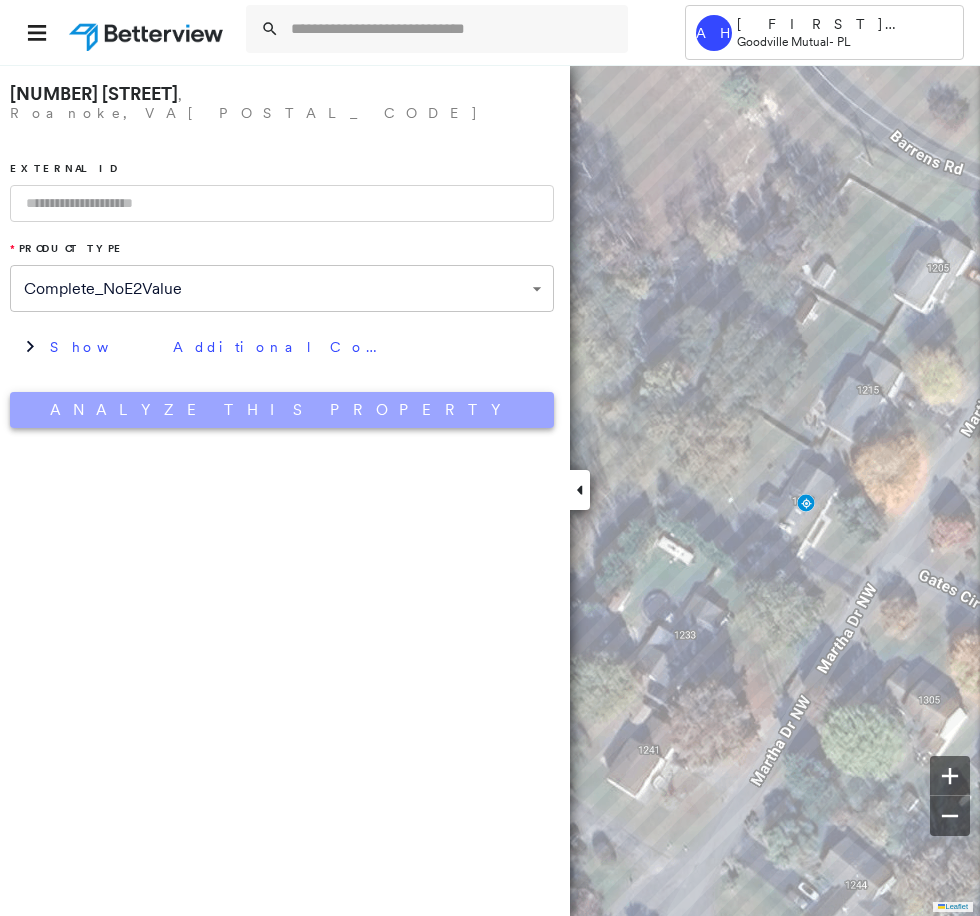 click on "Analyze This Property" at bounding box center (282, 410) 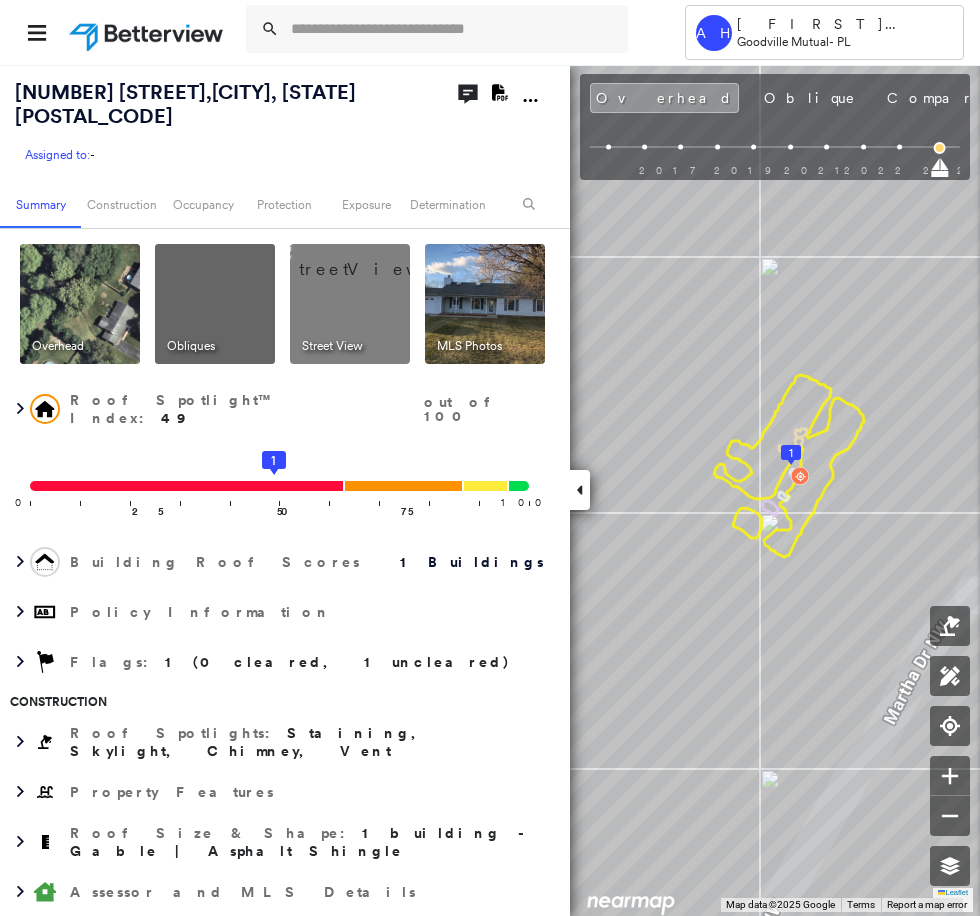click at bounding box center [374, 259] 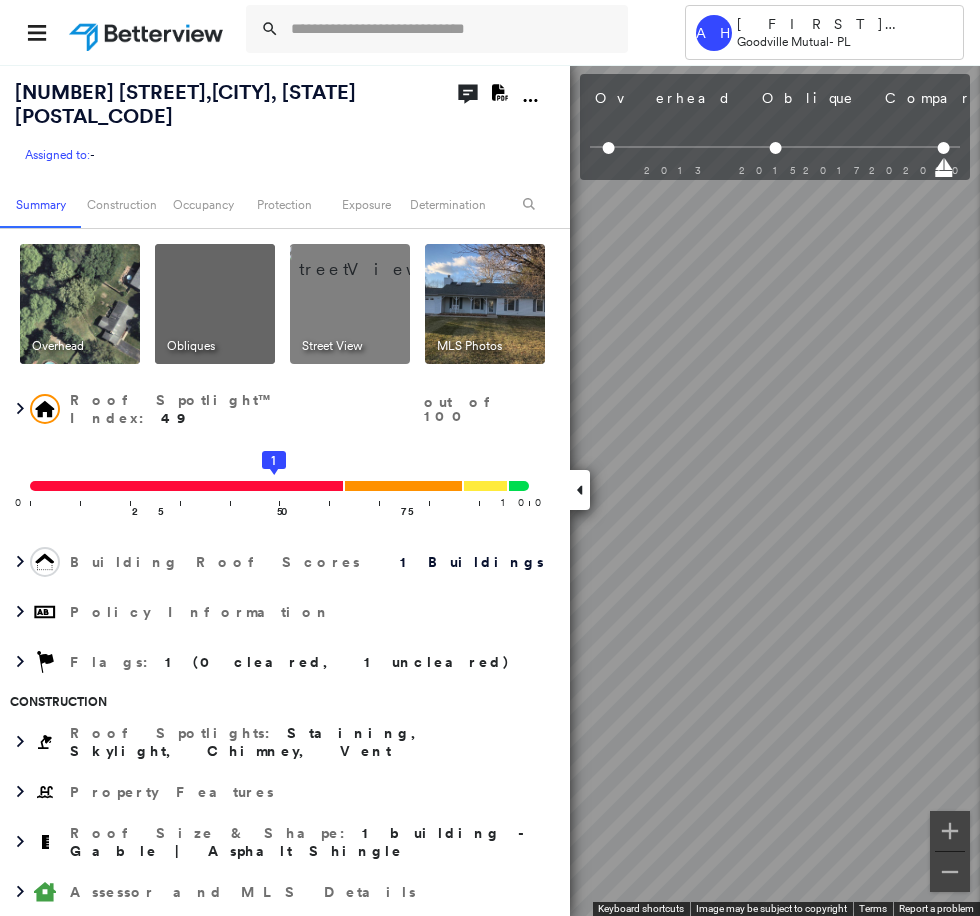 scroll, scrollTop: 0, scrollLeft: 114, axis: horizontal 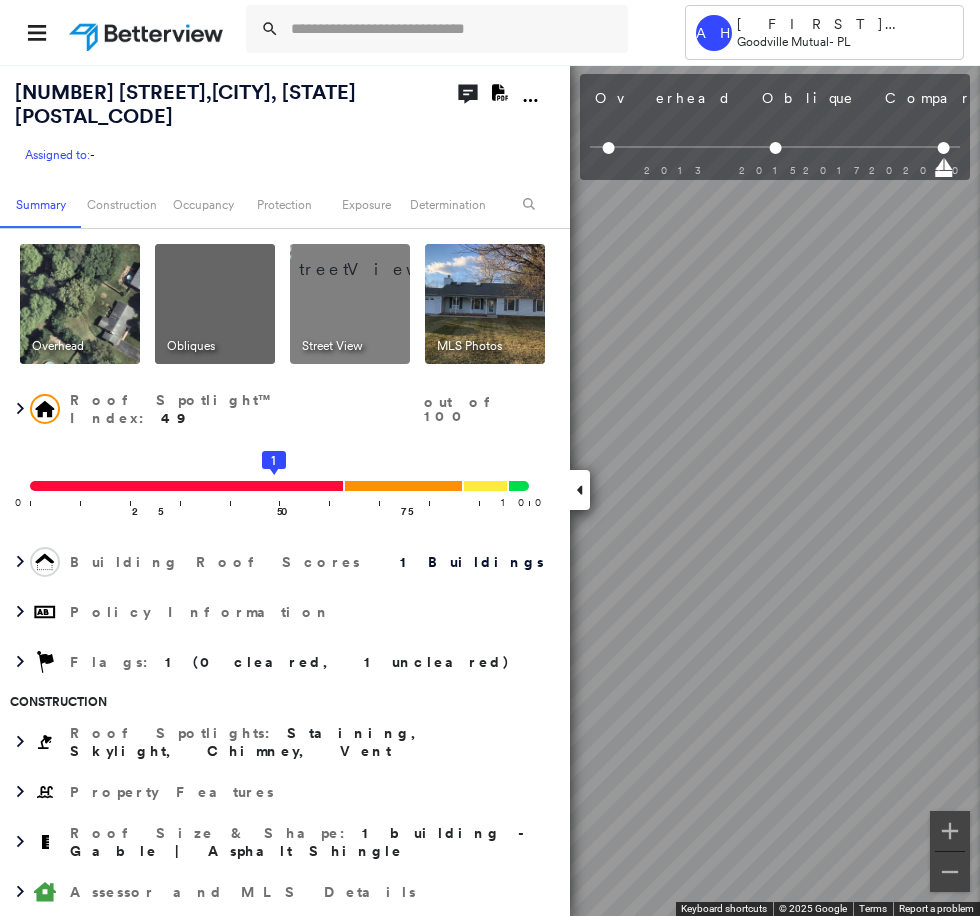 click at bounding box center [580, 490] 